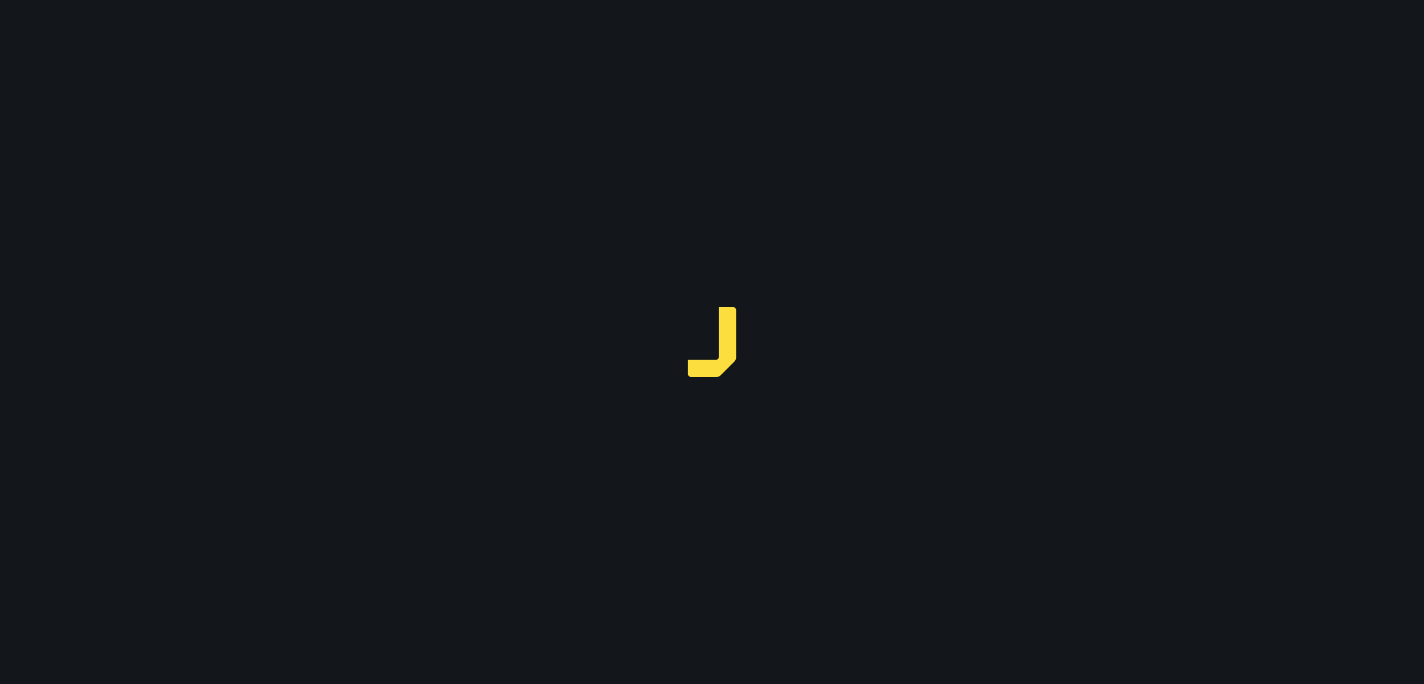 scroll, scrollTop: 0, scrollLeft: 0, axis: both 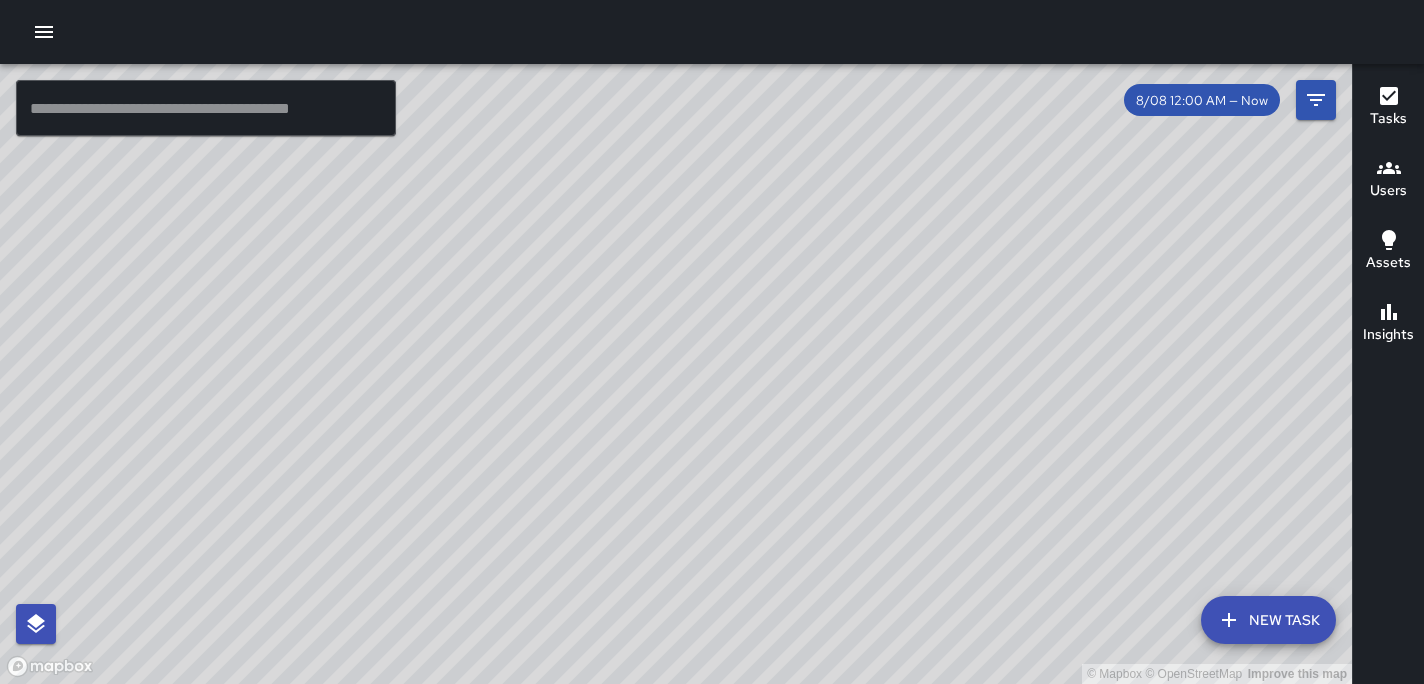 click on "Users" at bounding box center (1388, 191) 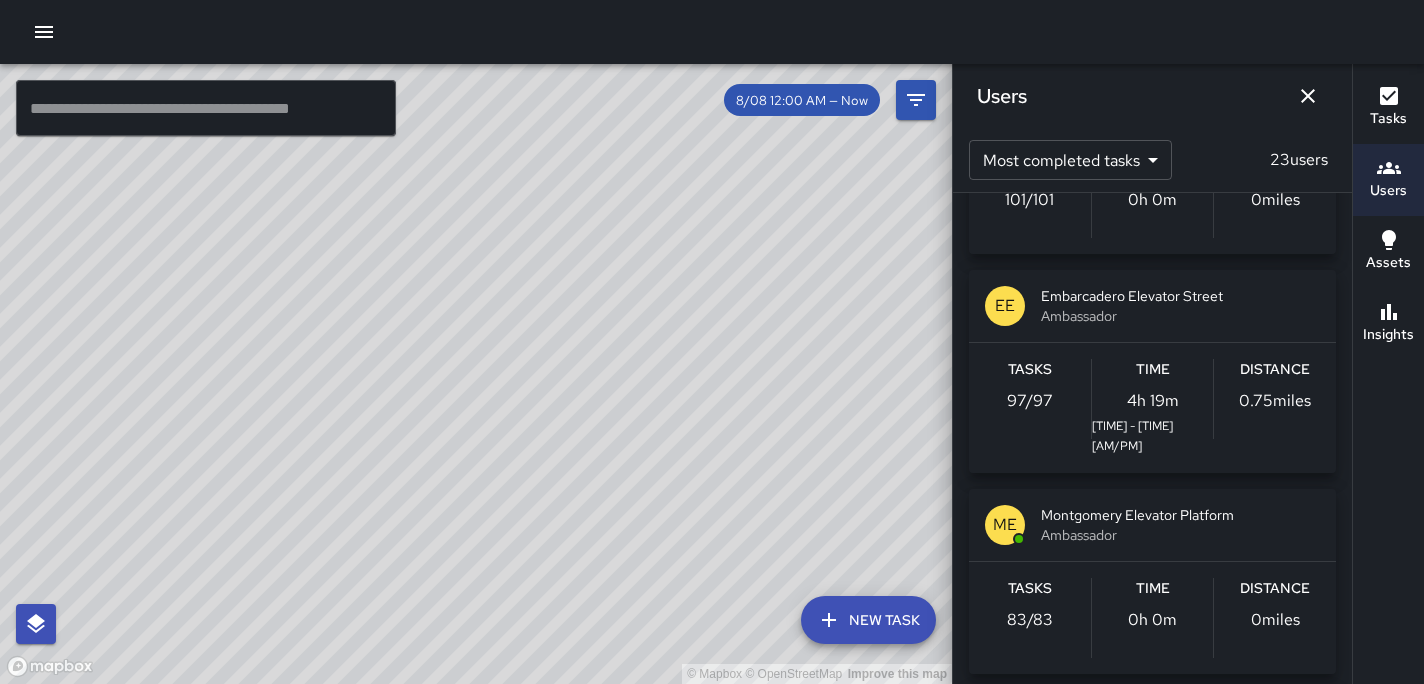 scroll, scrollTop: 979, scrollLeft: 0, axis: vertical 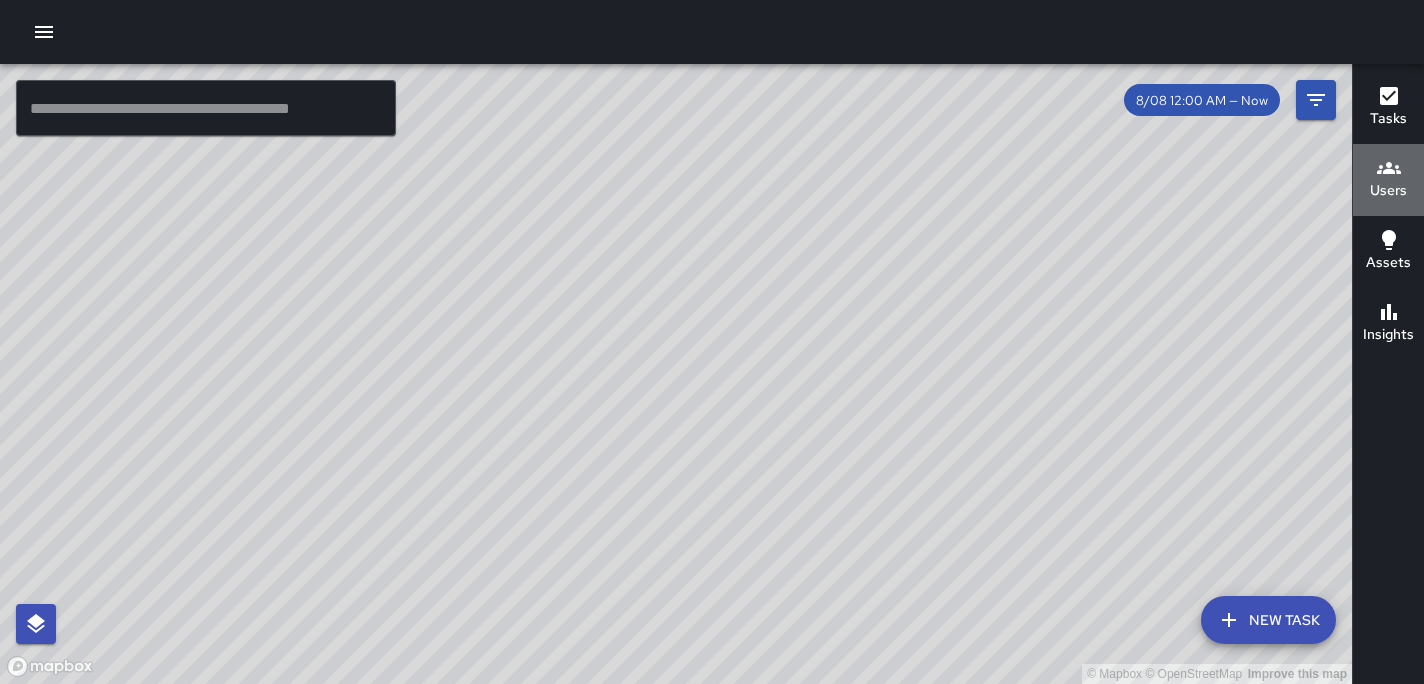 click 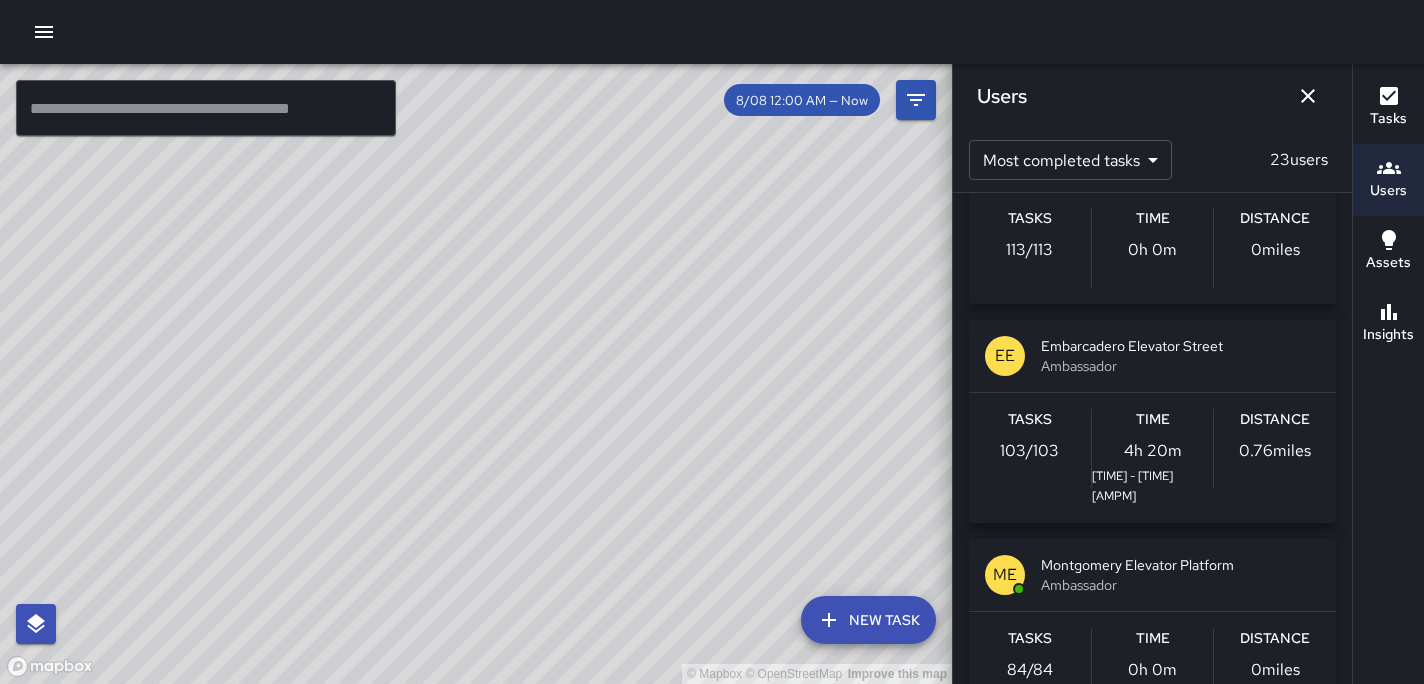 scroll, scrollTop: 937, scrollLeft: 0, axis: vertical 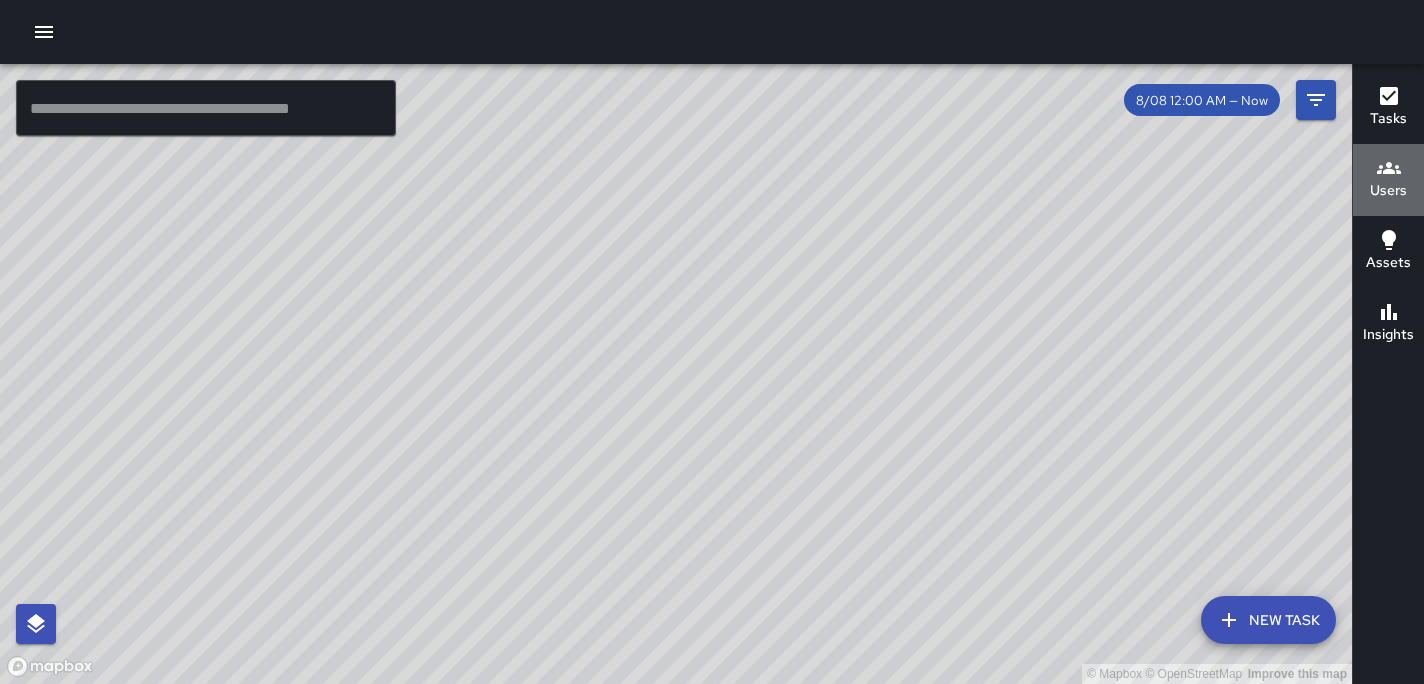 click 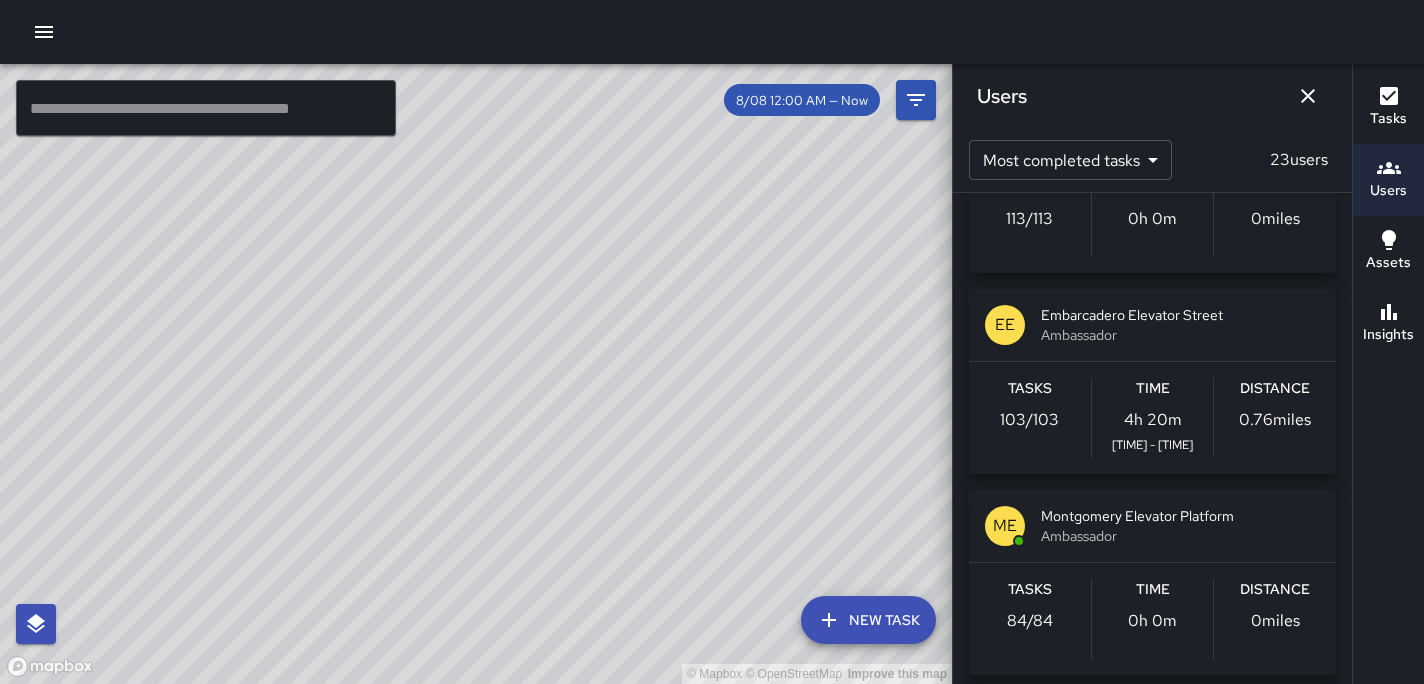 scroll, scrollTop: 933, scrollLeft: 0, axis: vertical 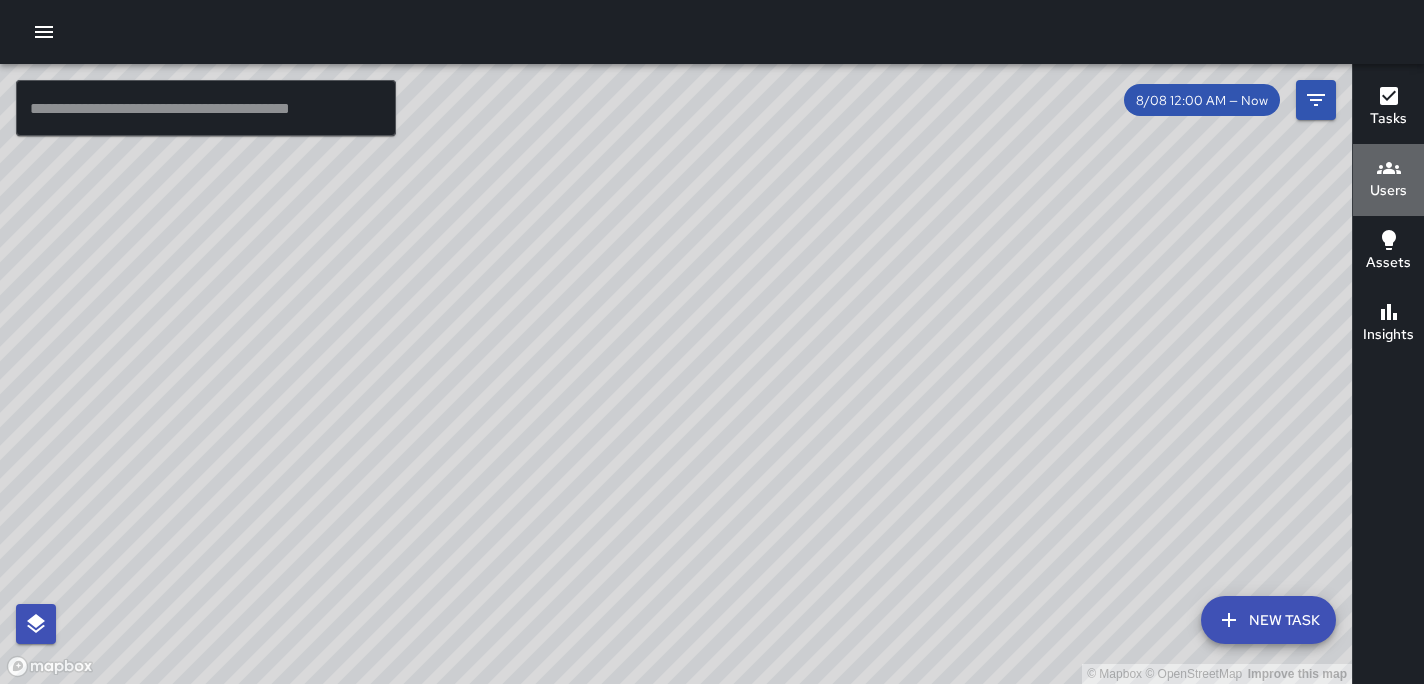 click on "Users" at bounding box center (1388, 191) 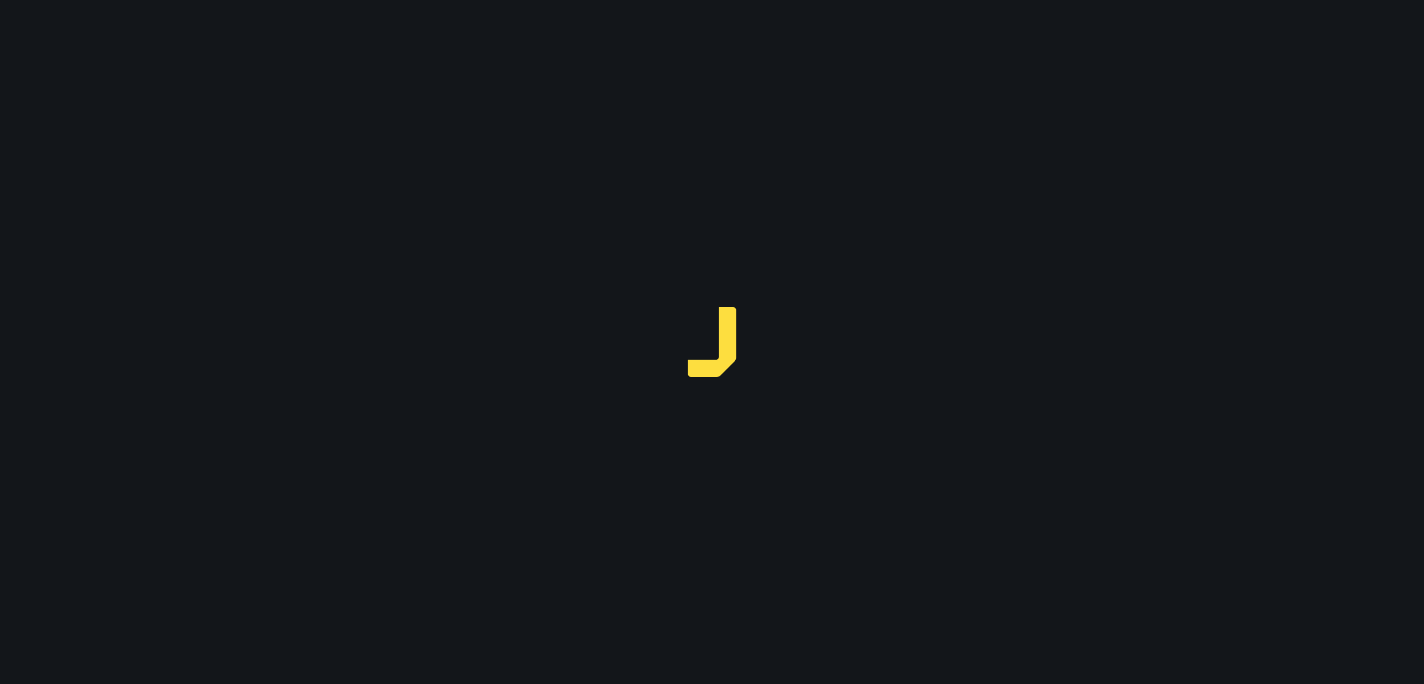 scroll, scrollTop: 0, scrollLeft: 0, axis: both 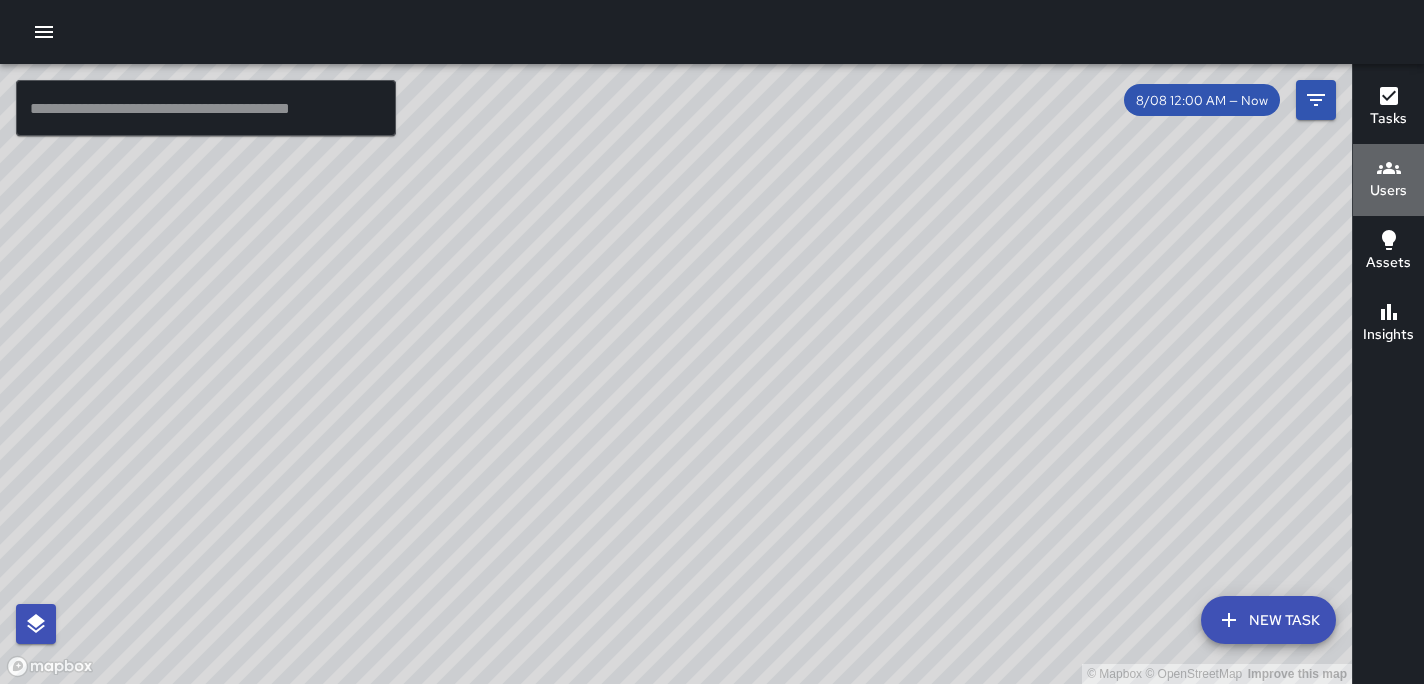 click on "Users" at bounding box center (1388, 191) 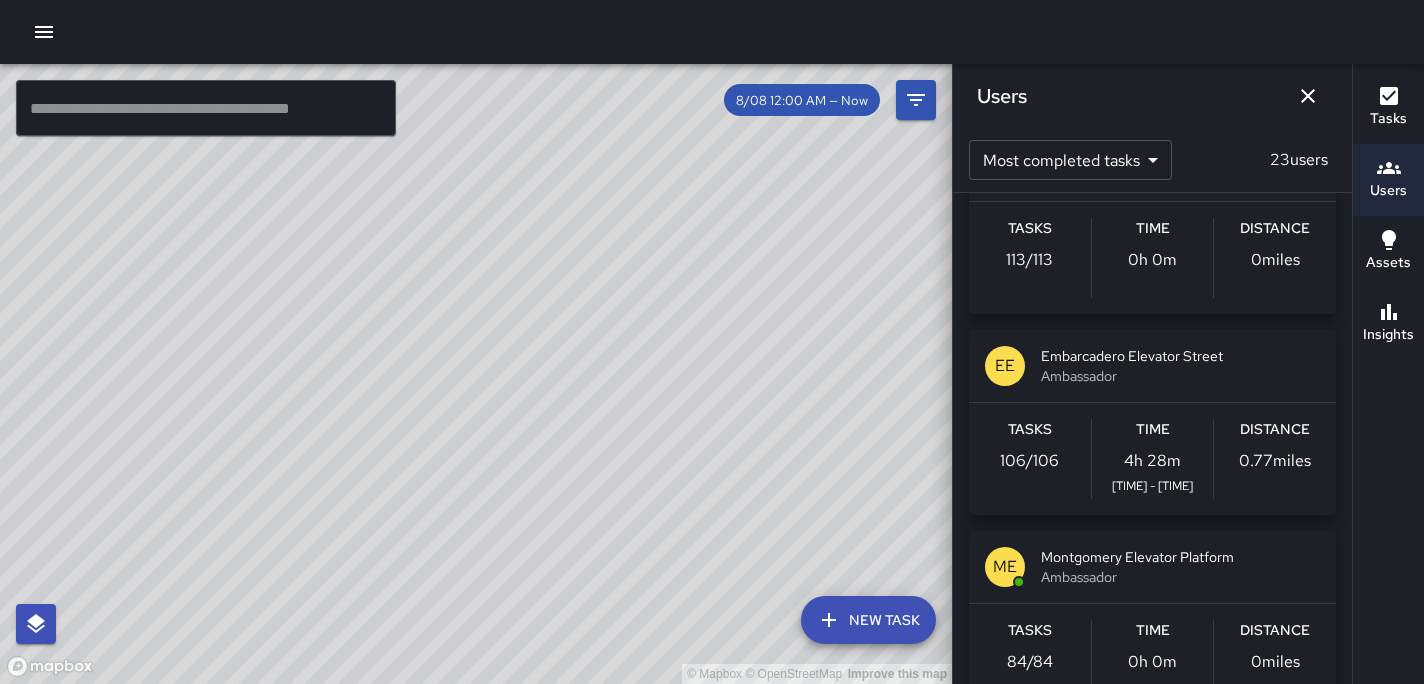 scroll, scrollTop: 890, scrollLeft: 0, axis: vertical 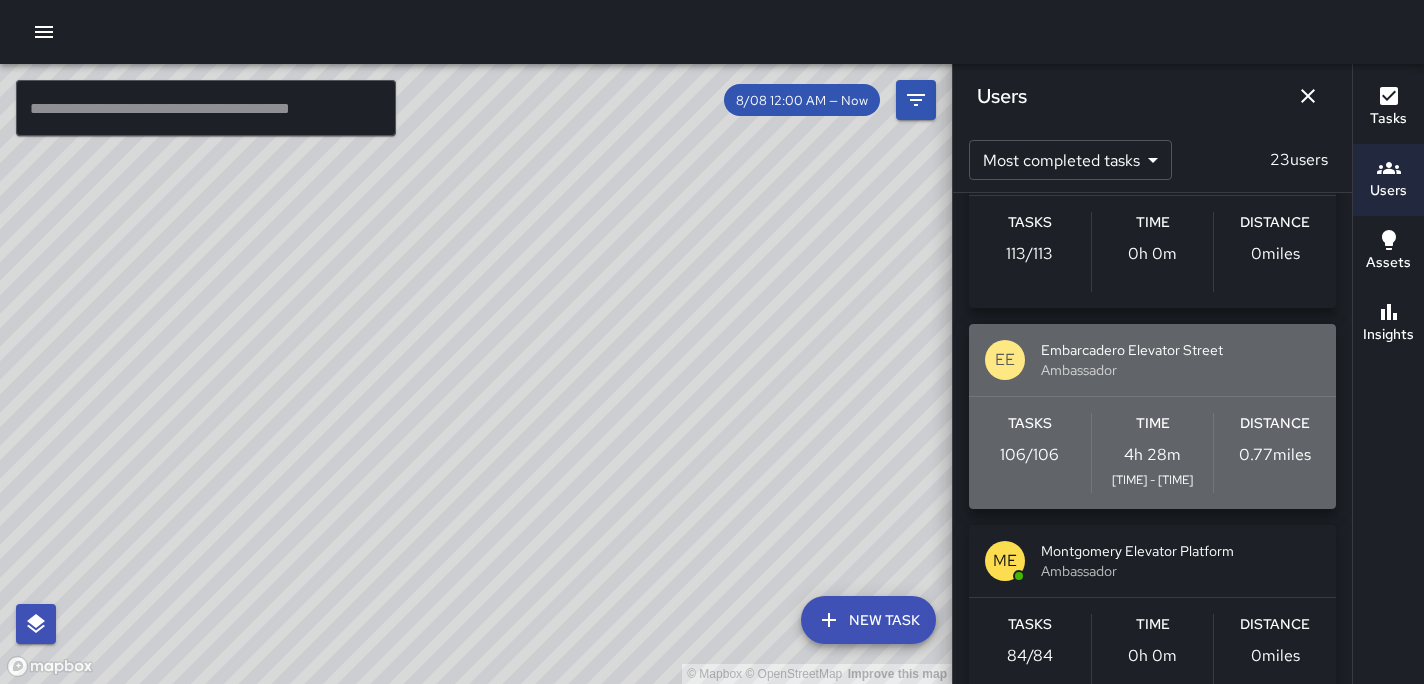 click on "Ambassador" at bounding box center [1180, 370] 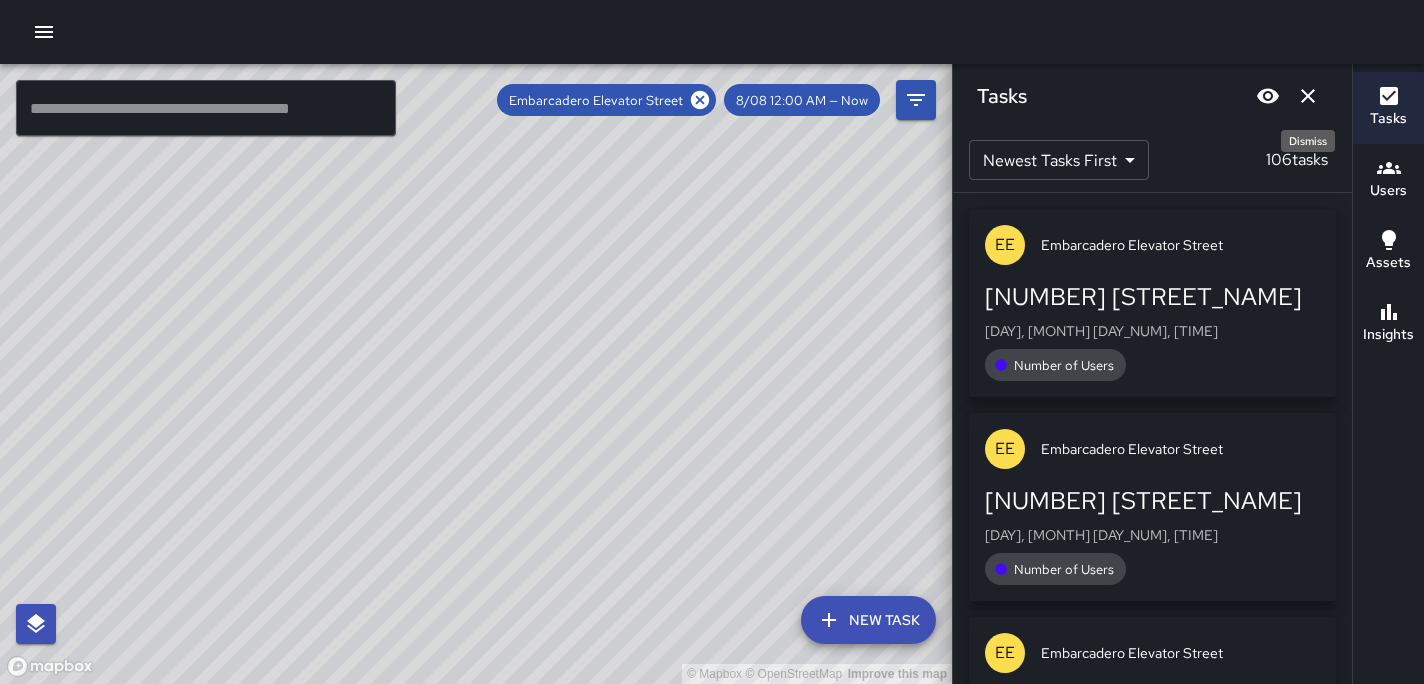 click 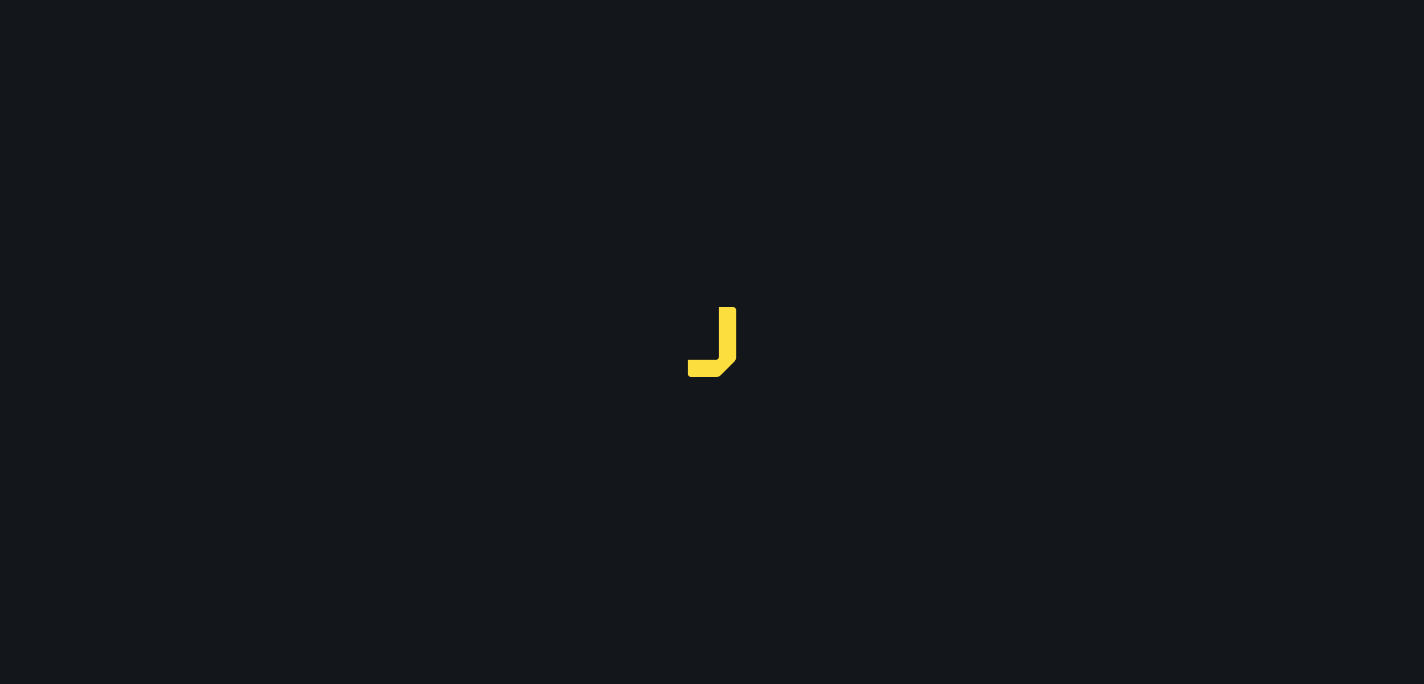scroll, scrollTop: 0, scrollLeft: 0, axis: both 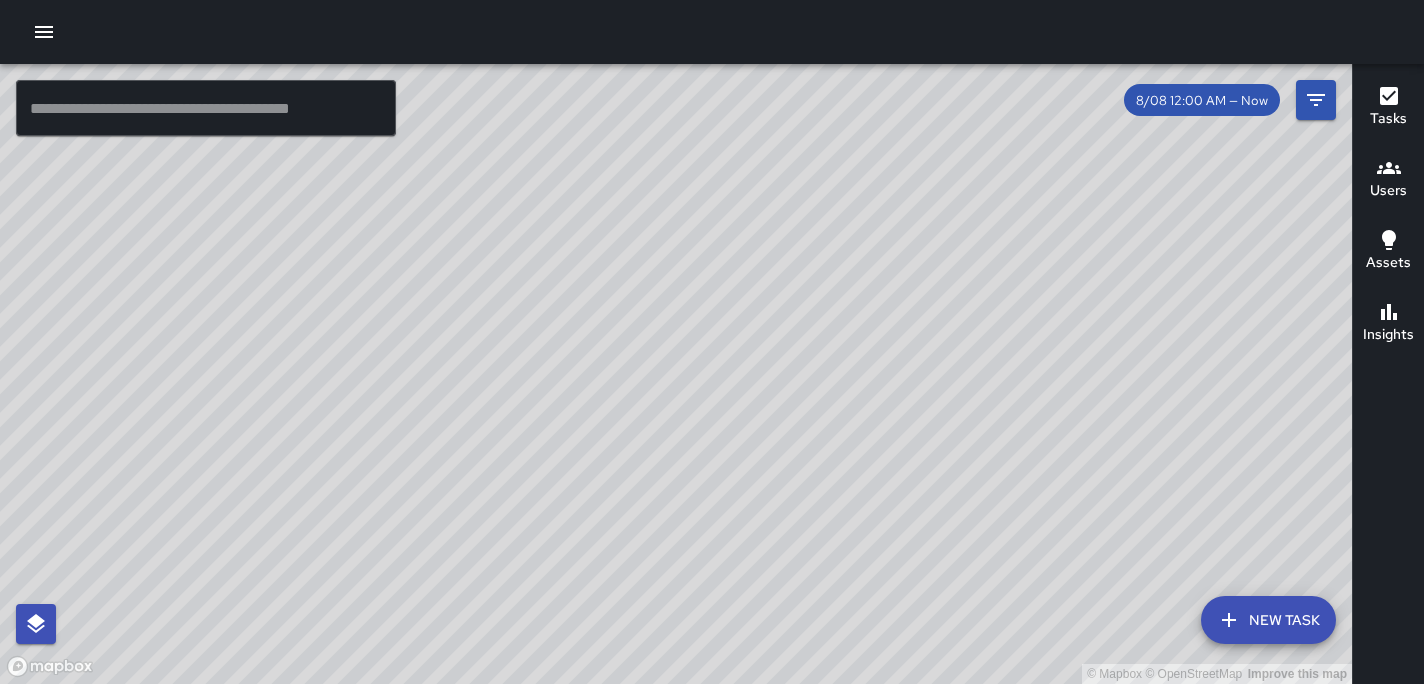 click on "Users" at bounding box center [1388, 191] 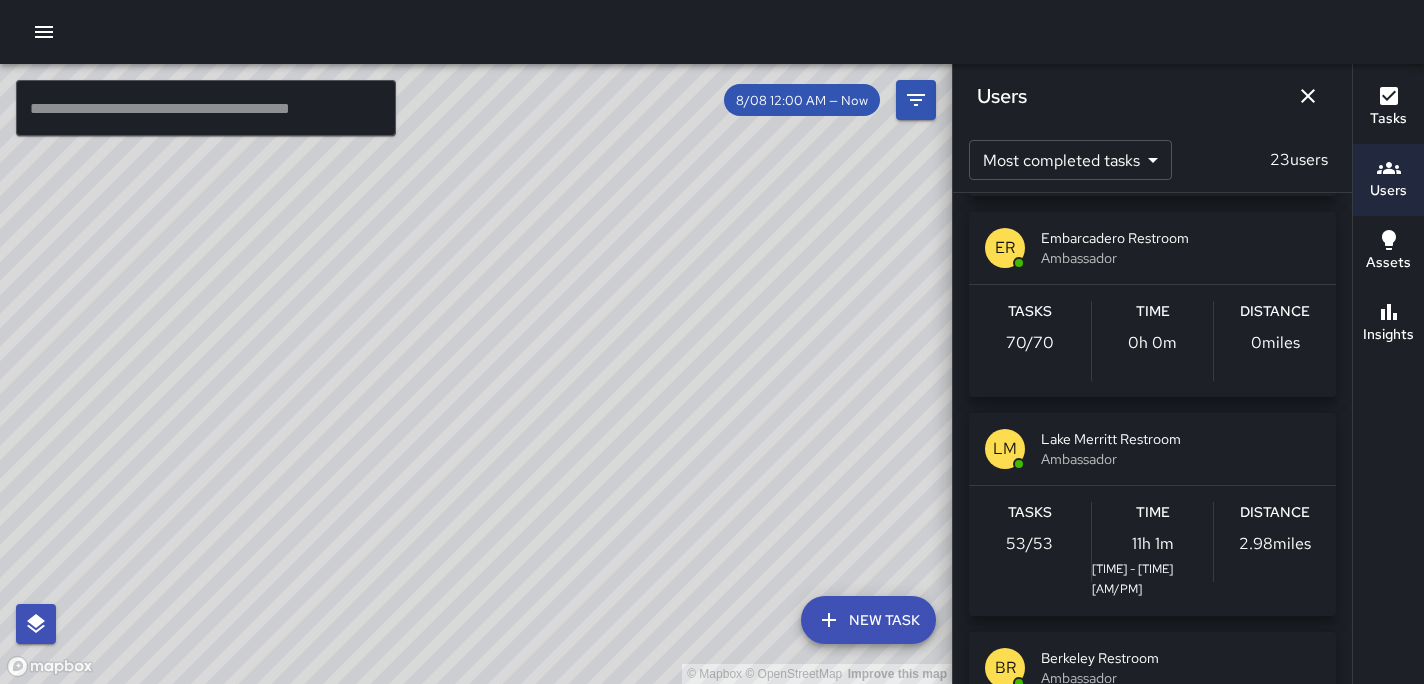 scroll, scrollTop: 1679, scrollLeft: 0, axis: vertical 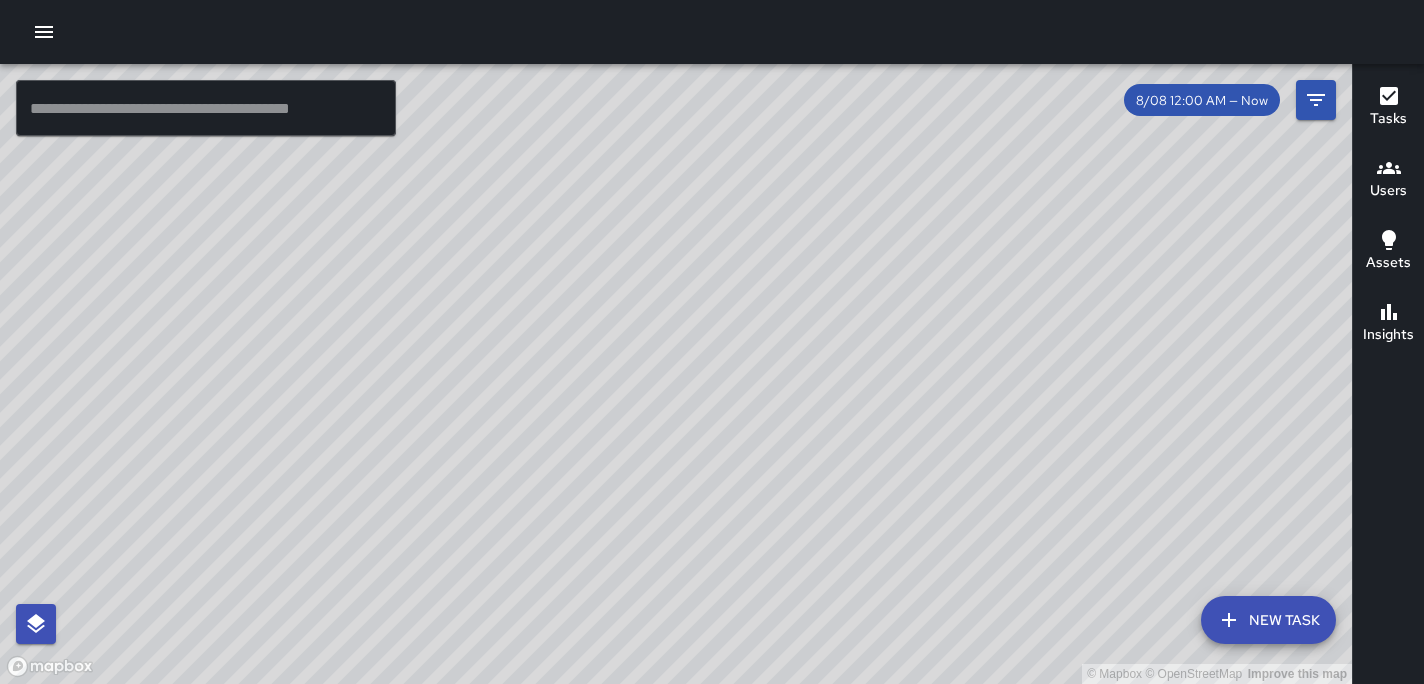 click on "Users" at bounding box center [1388, 191] 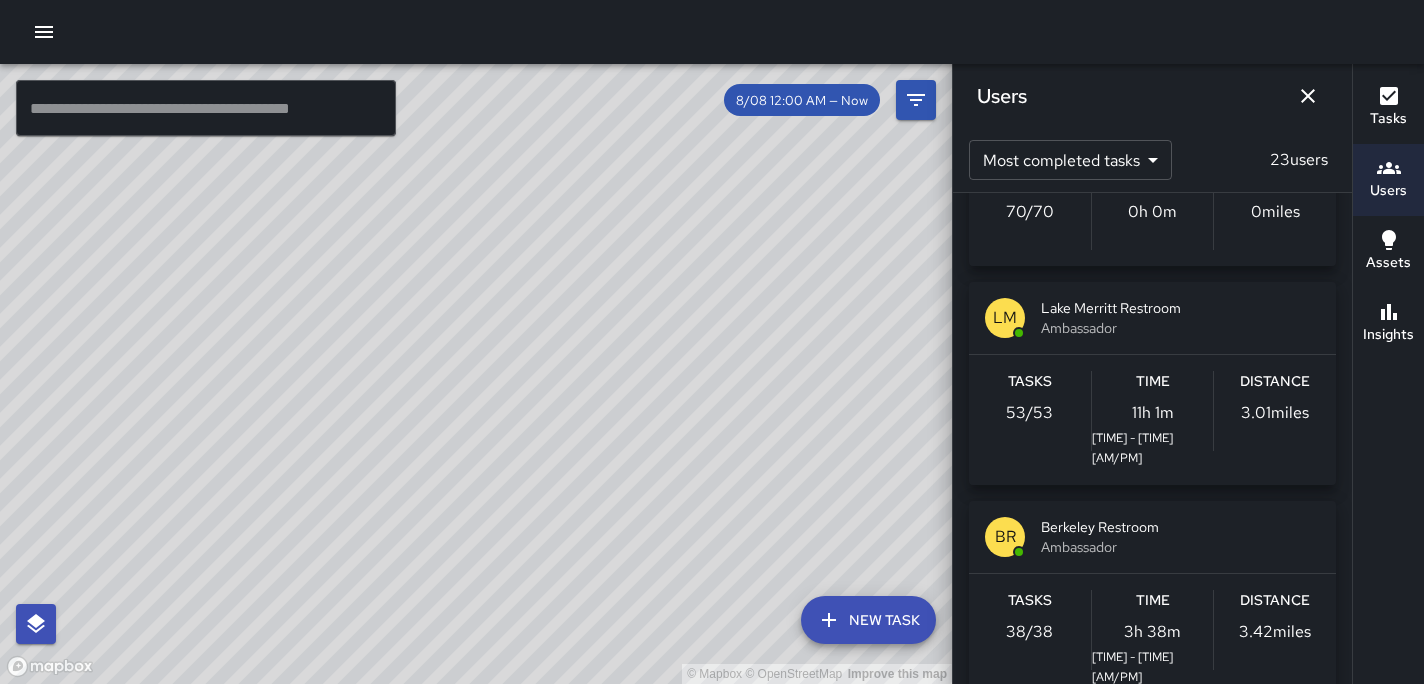 scroll, scrollTop: 1776, scrollLeft: 0, axis: vertical 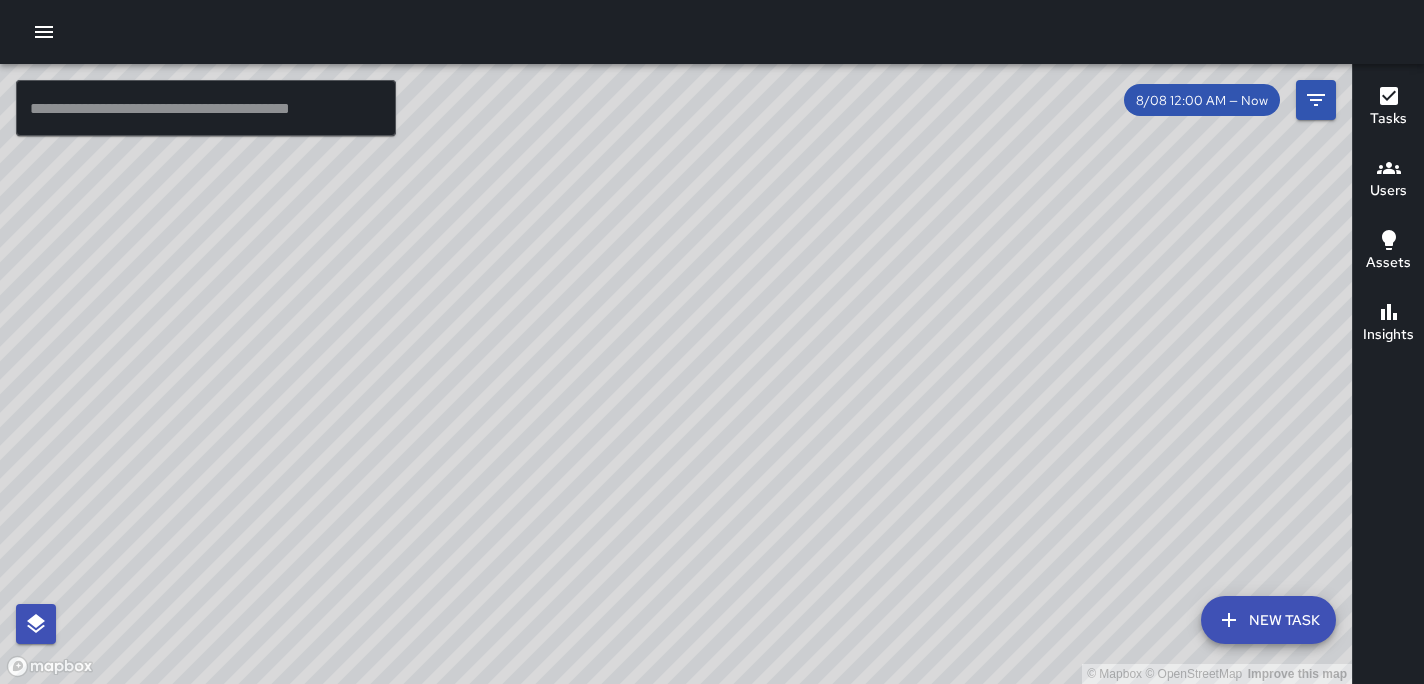 click on "Users" at bounding box center (1388, 191) 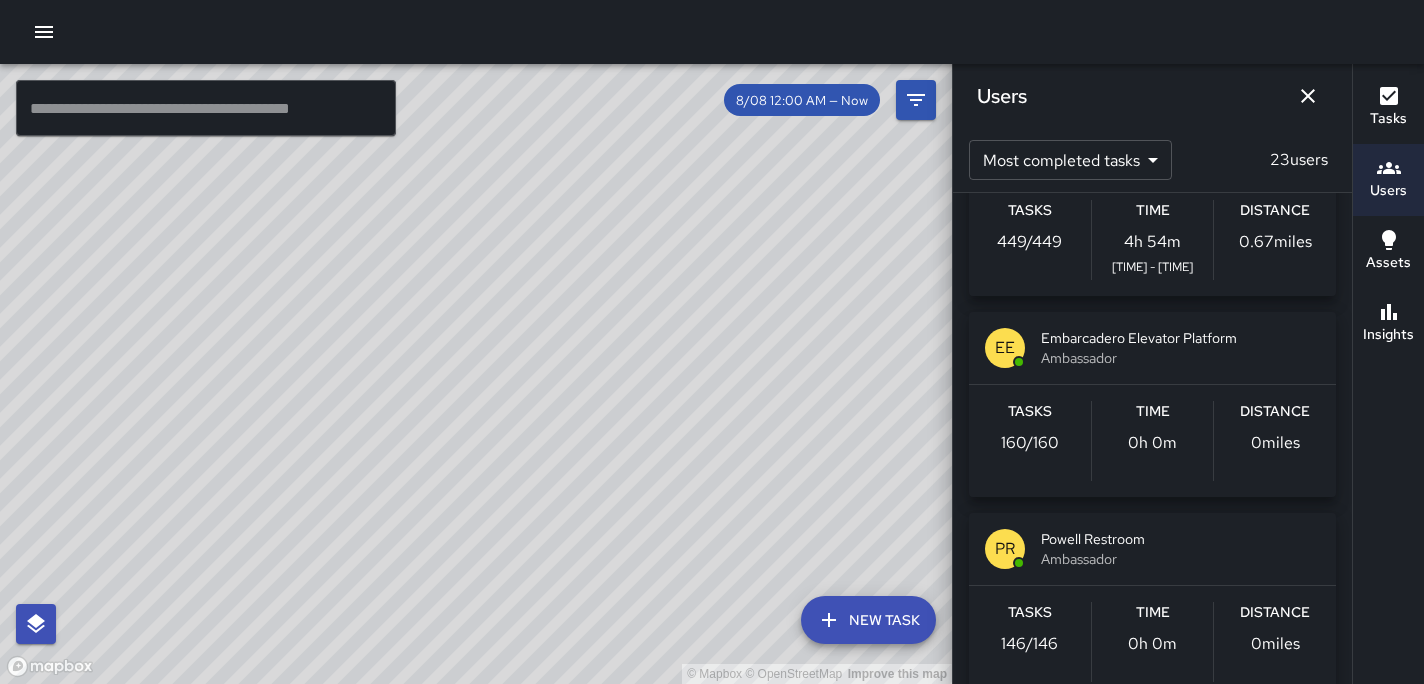 scroll, scrollTop: 86, scrollLeft: 0, axis: vertical 